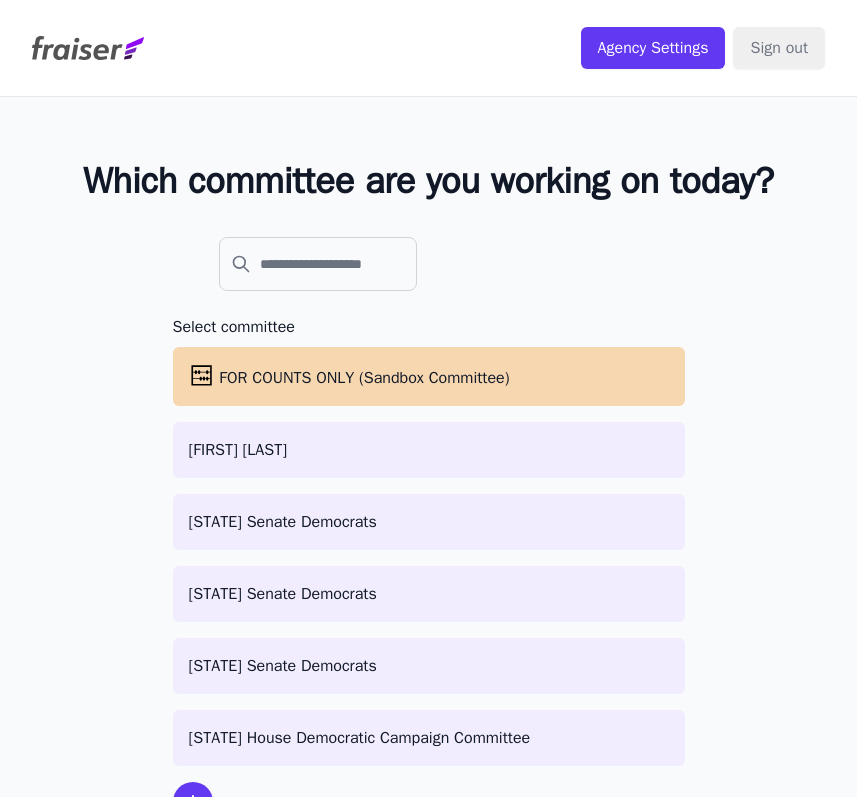 scroll, scrollTop: 0, scrollLeft: 0, axis: both 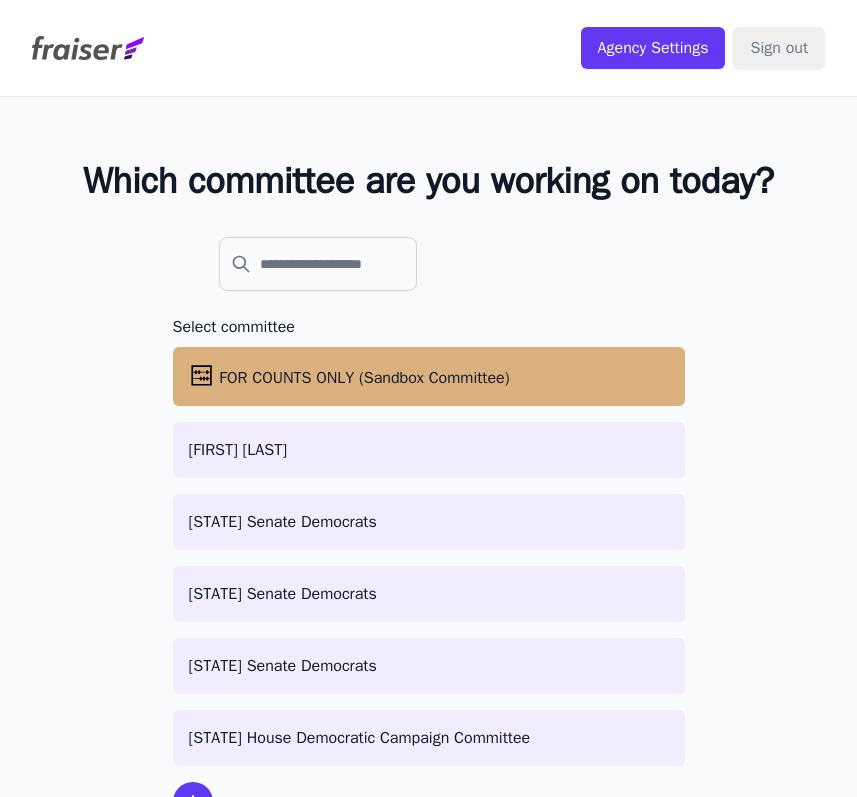 click on "FOR COUNTS ONLY (Sandbox Committee)" at bounding box center (364, 378) 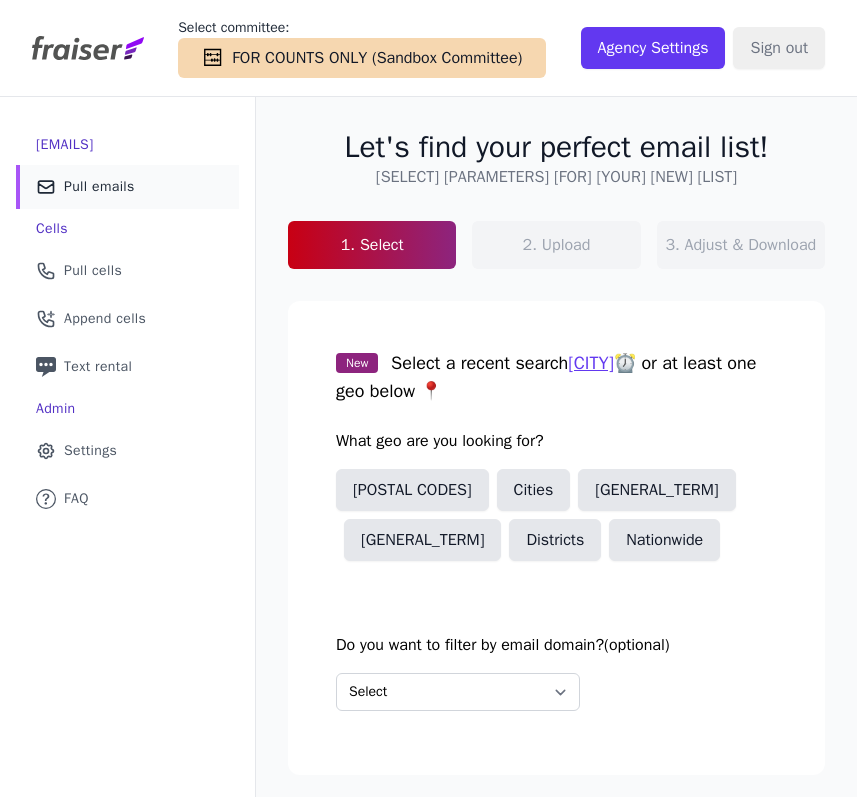 scroll, scrollTop: 0, scrollLeft: 0, axis: both 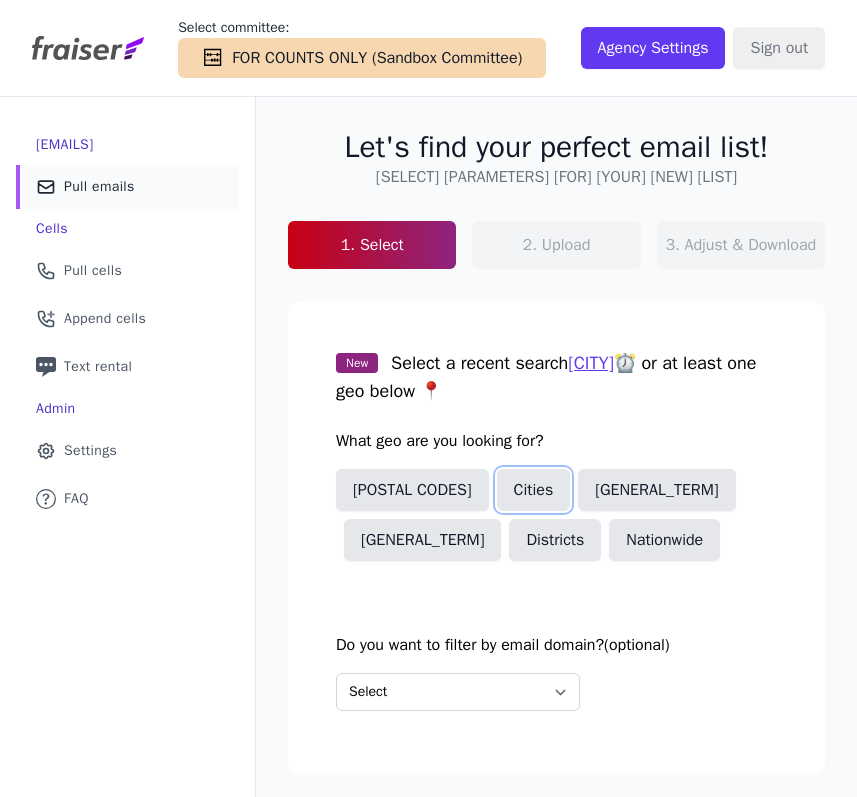 click on "Cities" at bounding box center [534, 490] 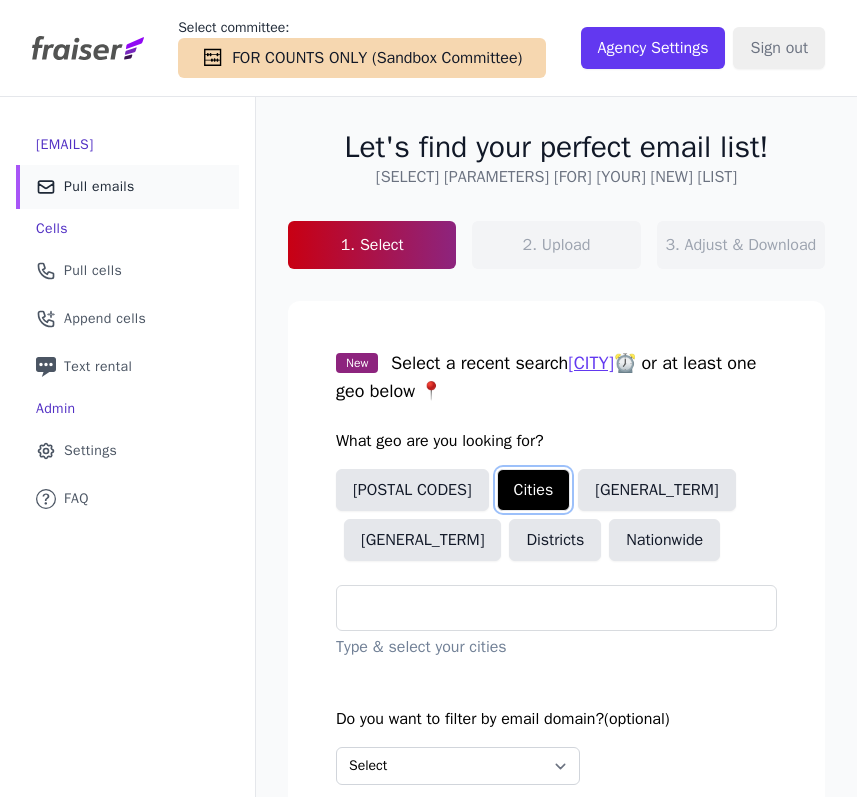 scroll, scrollTop: 124, scrollLeft: 0, axis: vertical 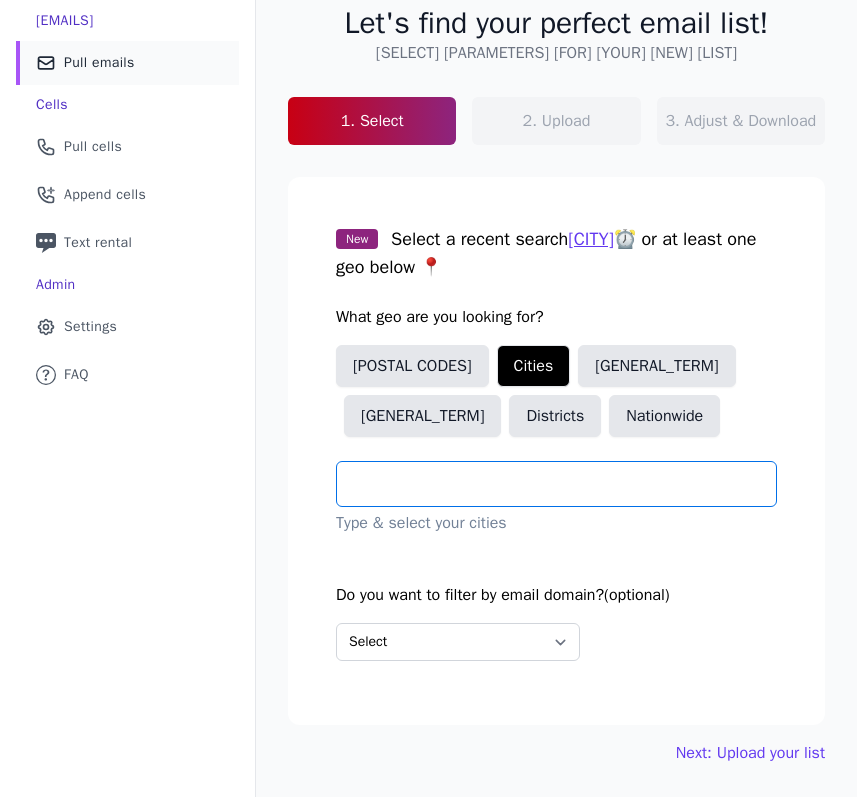 click at bounding box center (564, 484) 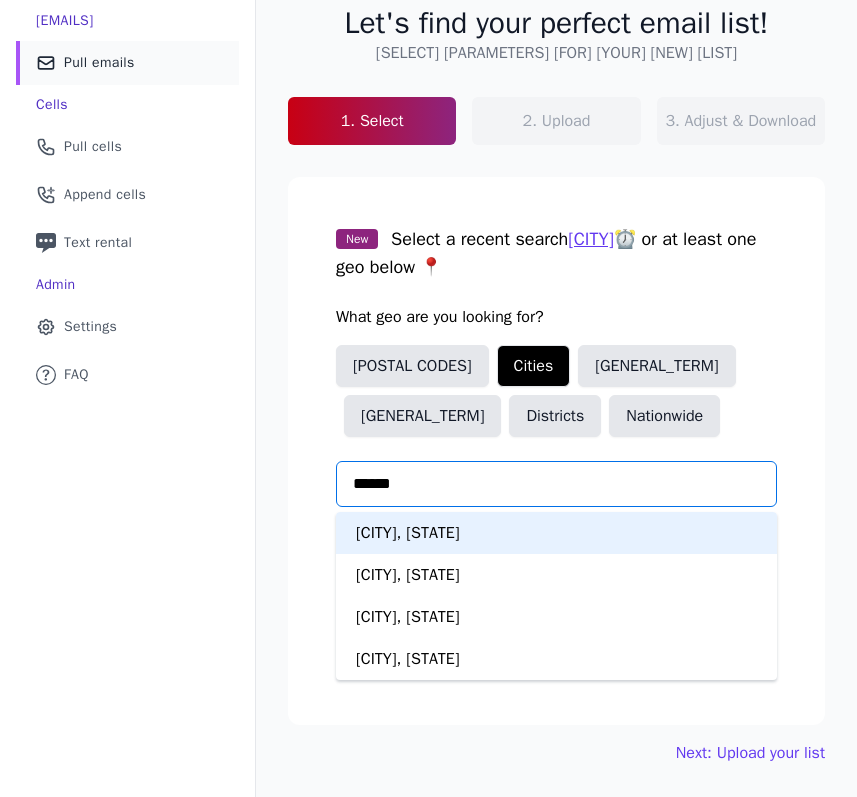 type on "*****" 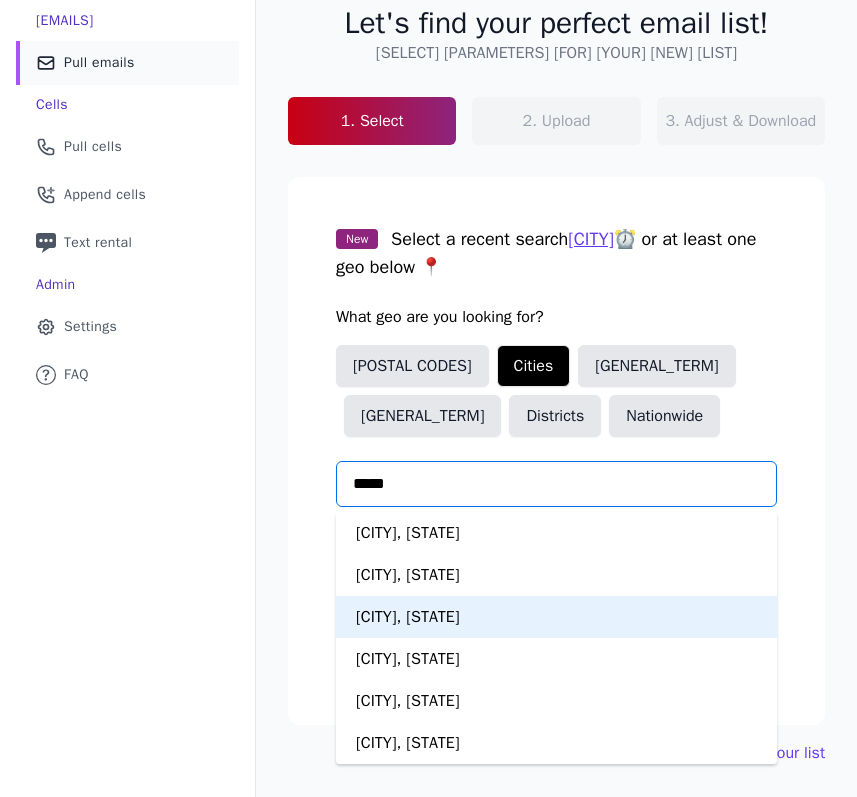 click on "[CITY], [STATE]" at bounding box center [556, 617] 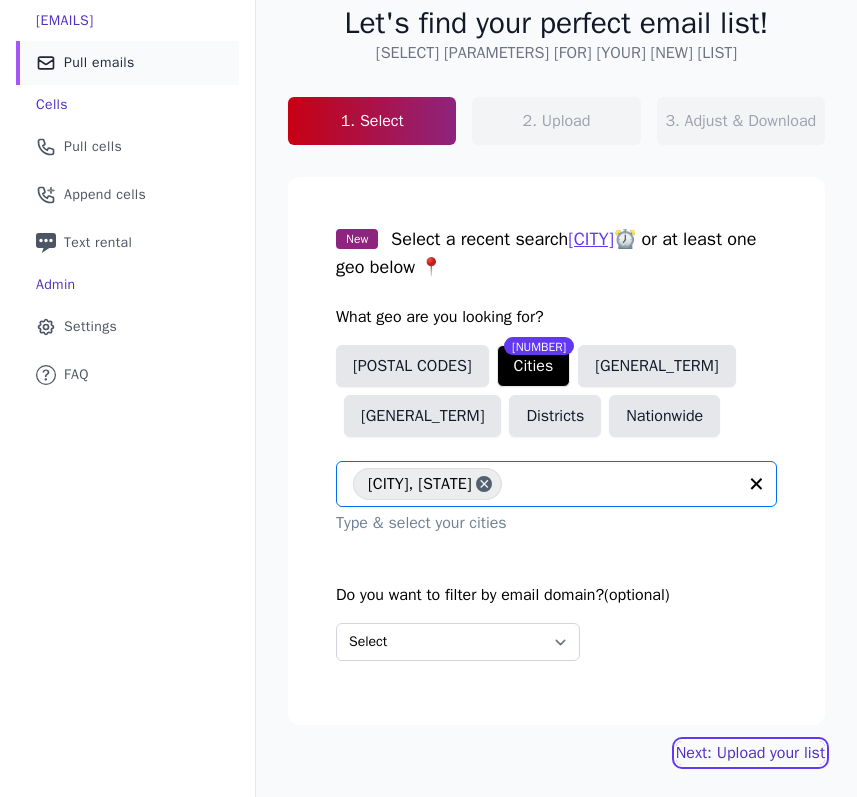 click on "Next: Upload your list" at bounding box center [750, 753] 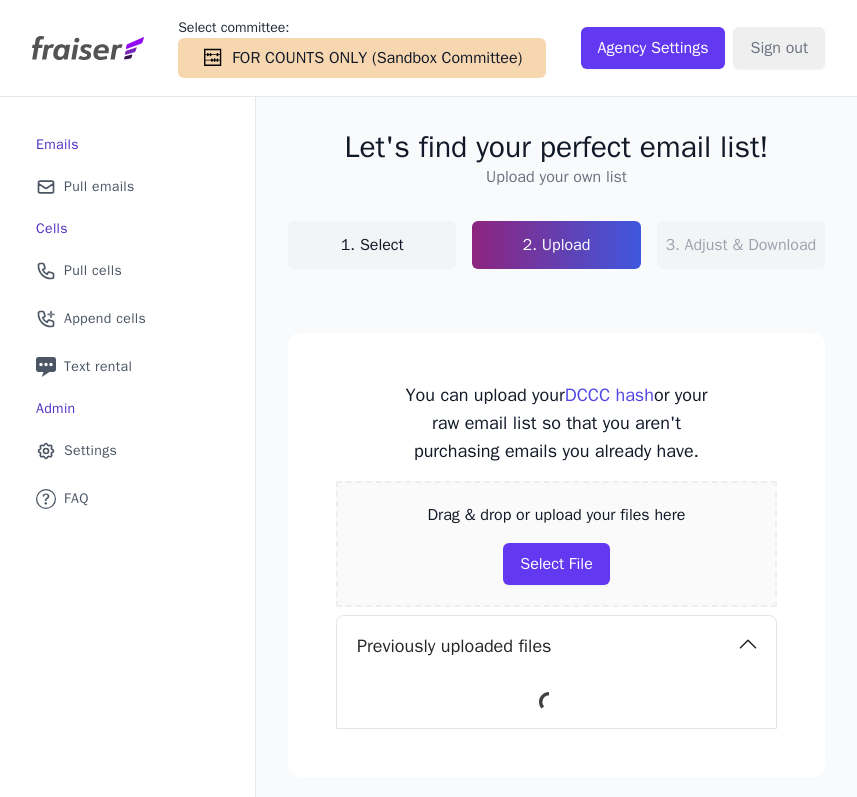 scroll, scrollTop: 0, scrollLeft: 0, axis: both 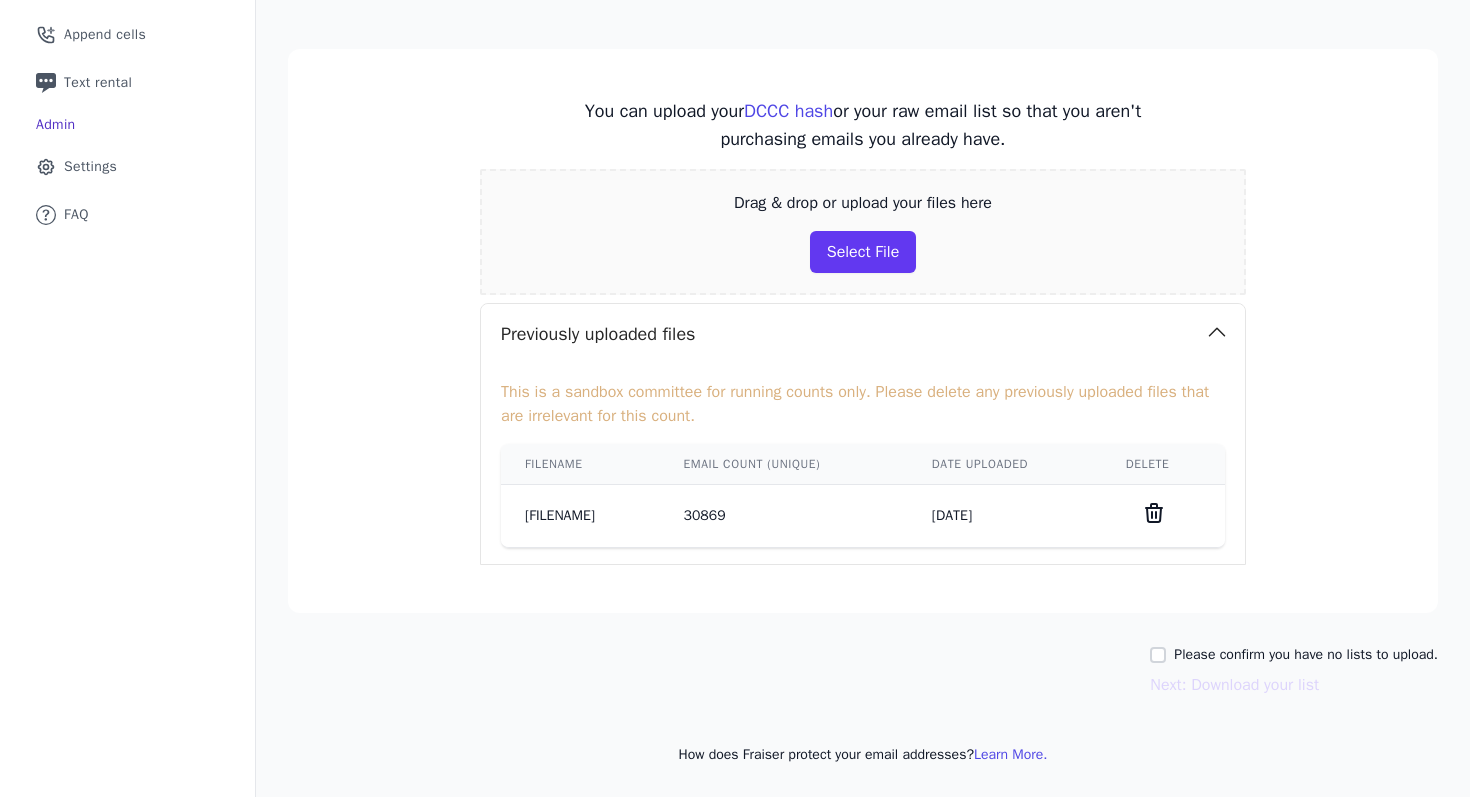 click on "Please confirm you have no lists to upload." at bounding box center [1306, 655] 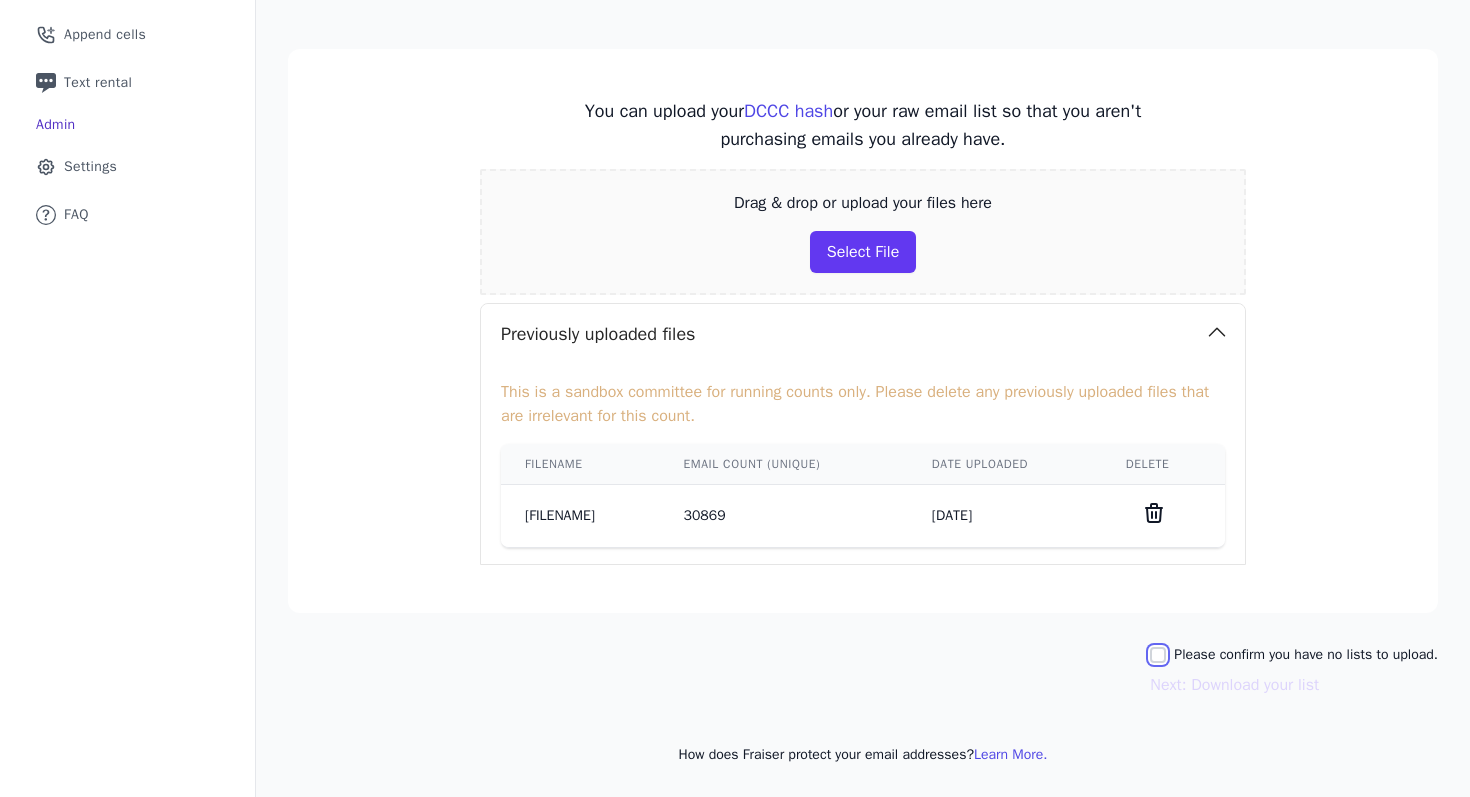 checkbox on "true" 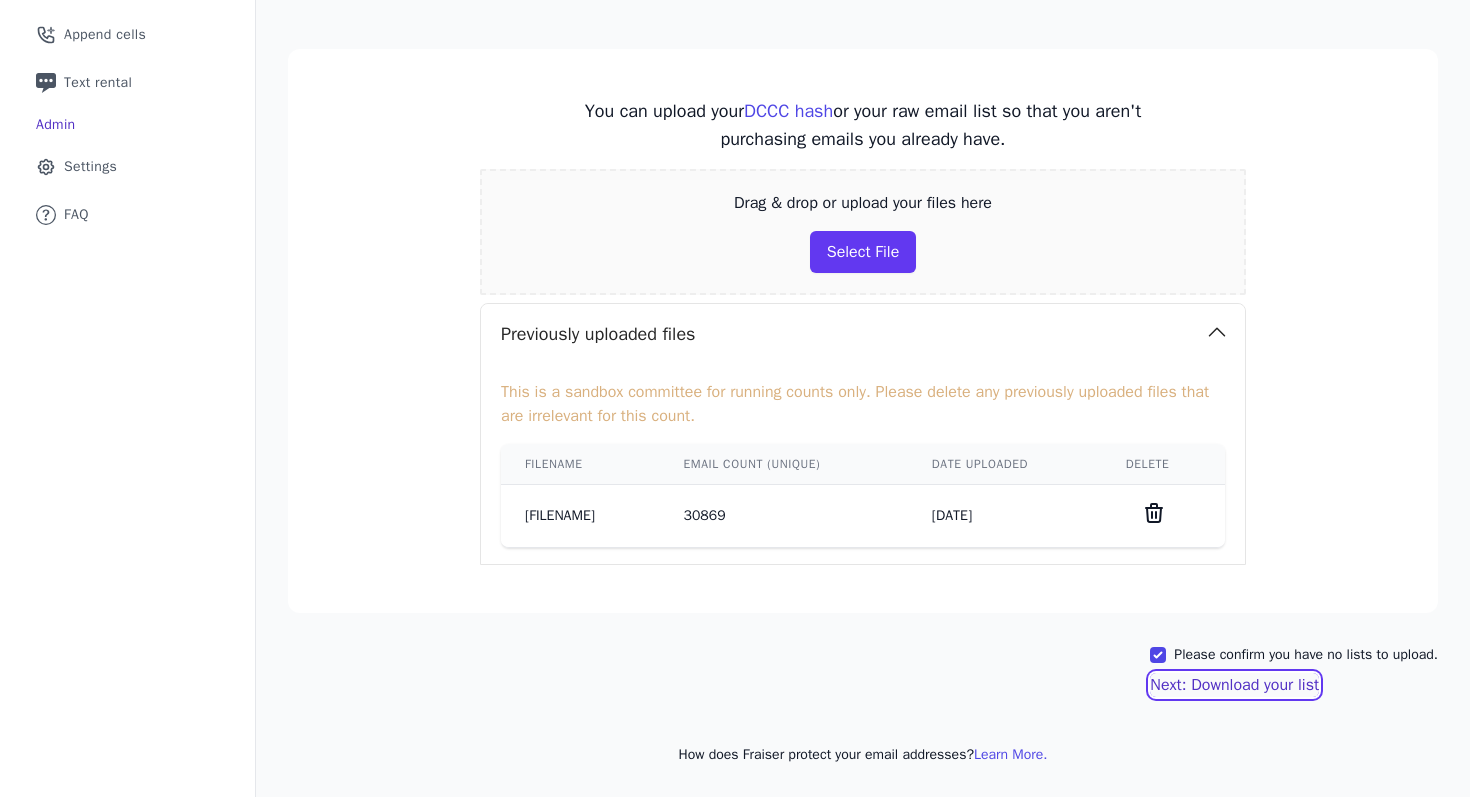 click on "Next: Download your list" at bounding box center (1234, 685) 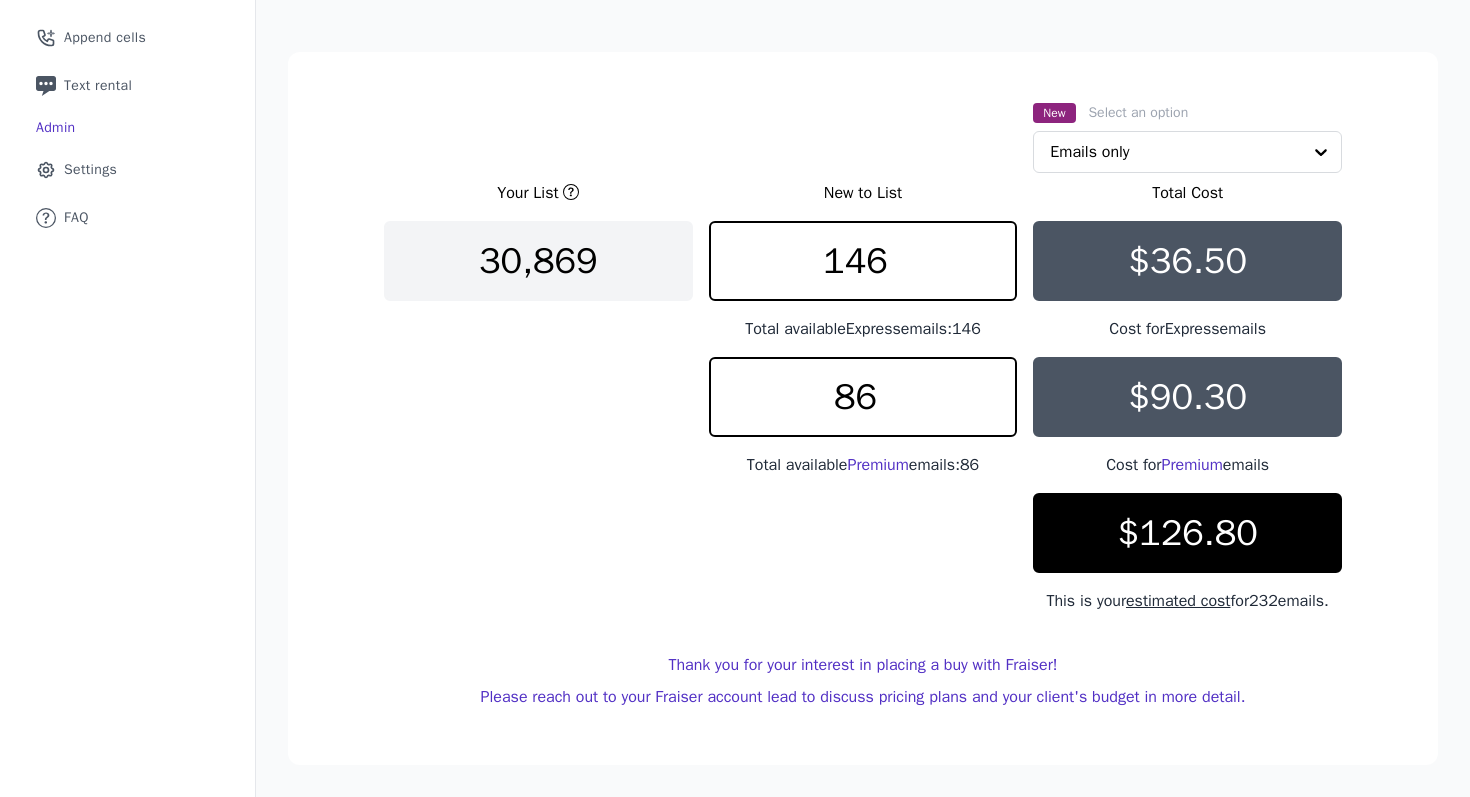 scroll, scrollTop: 0, scrollLeft: 0, axis: both 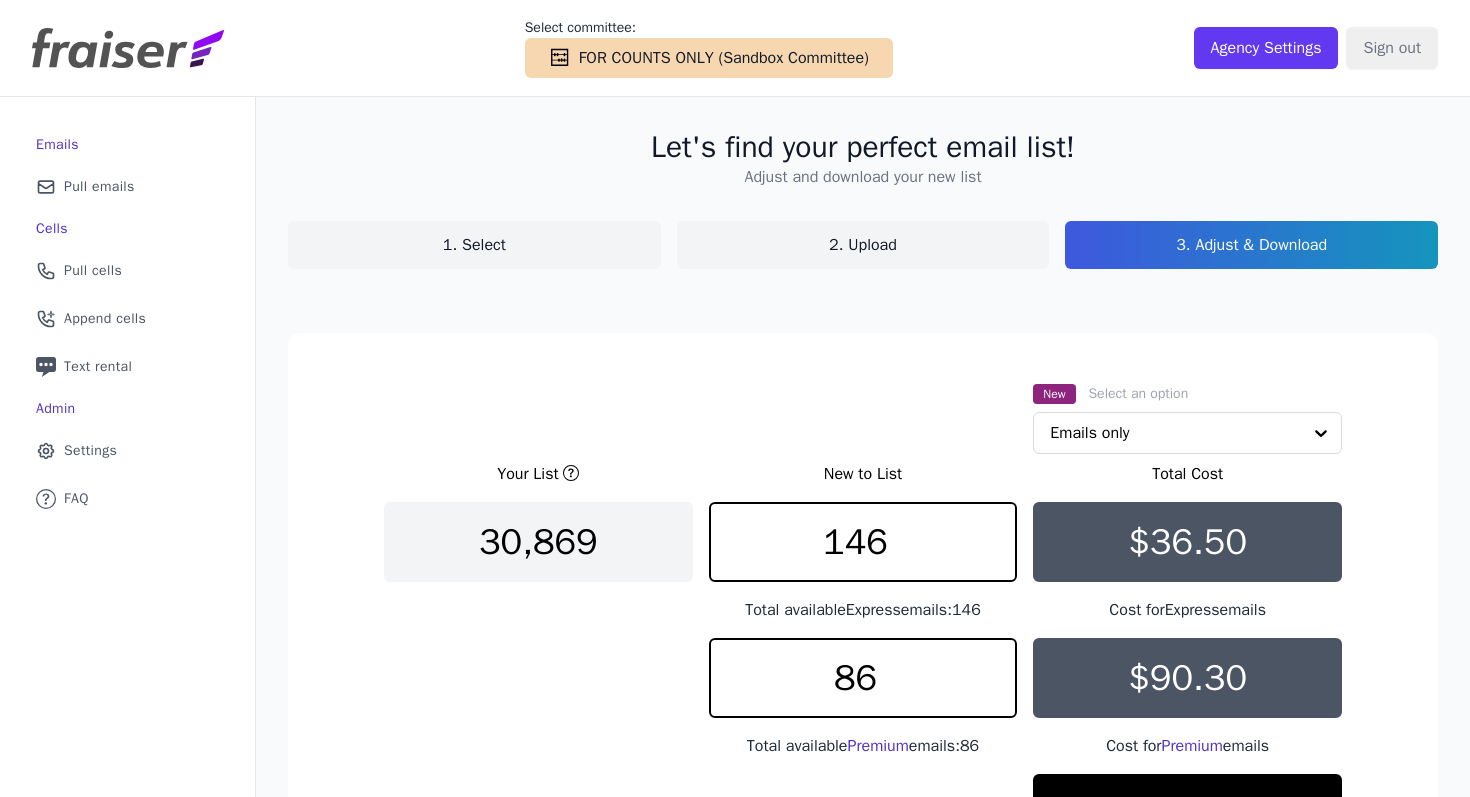 click on "2. Upload" 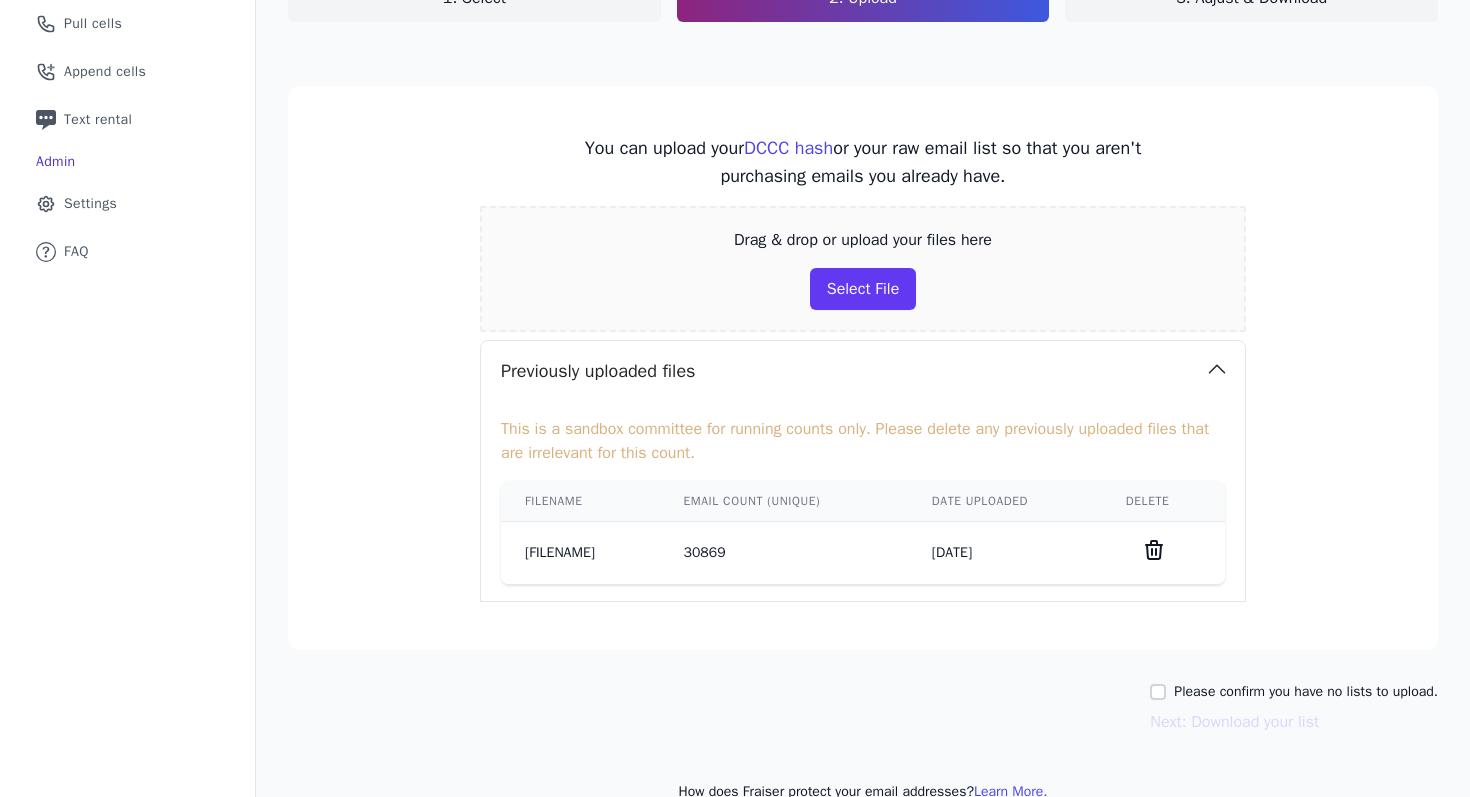 scroll, scrollTop: 258, scrollLeft: 0, axis: vertical 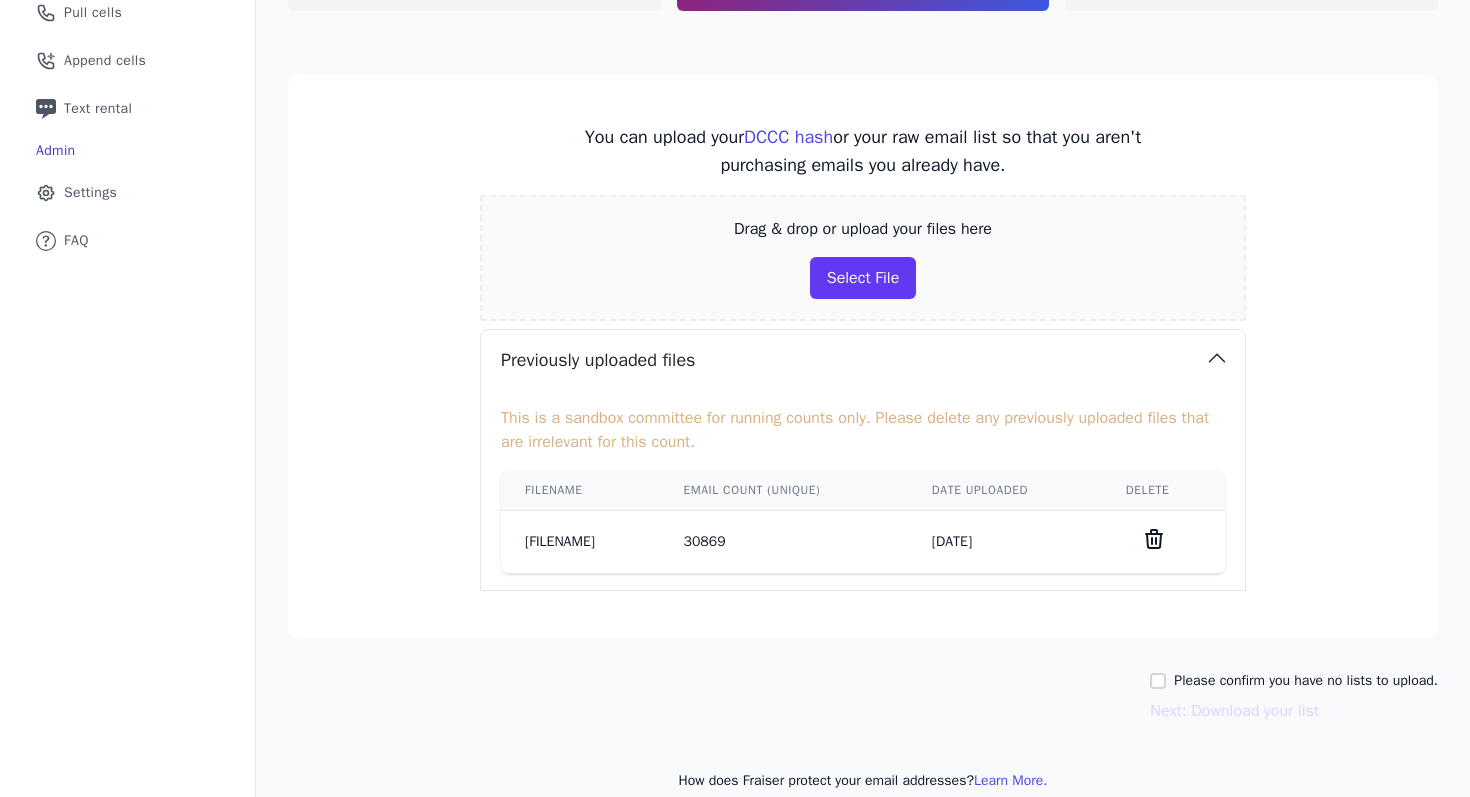 click 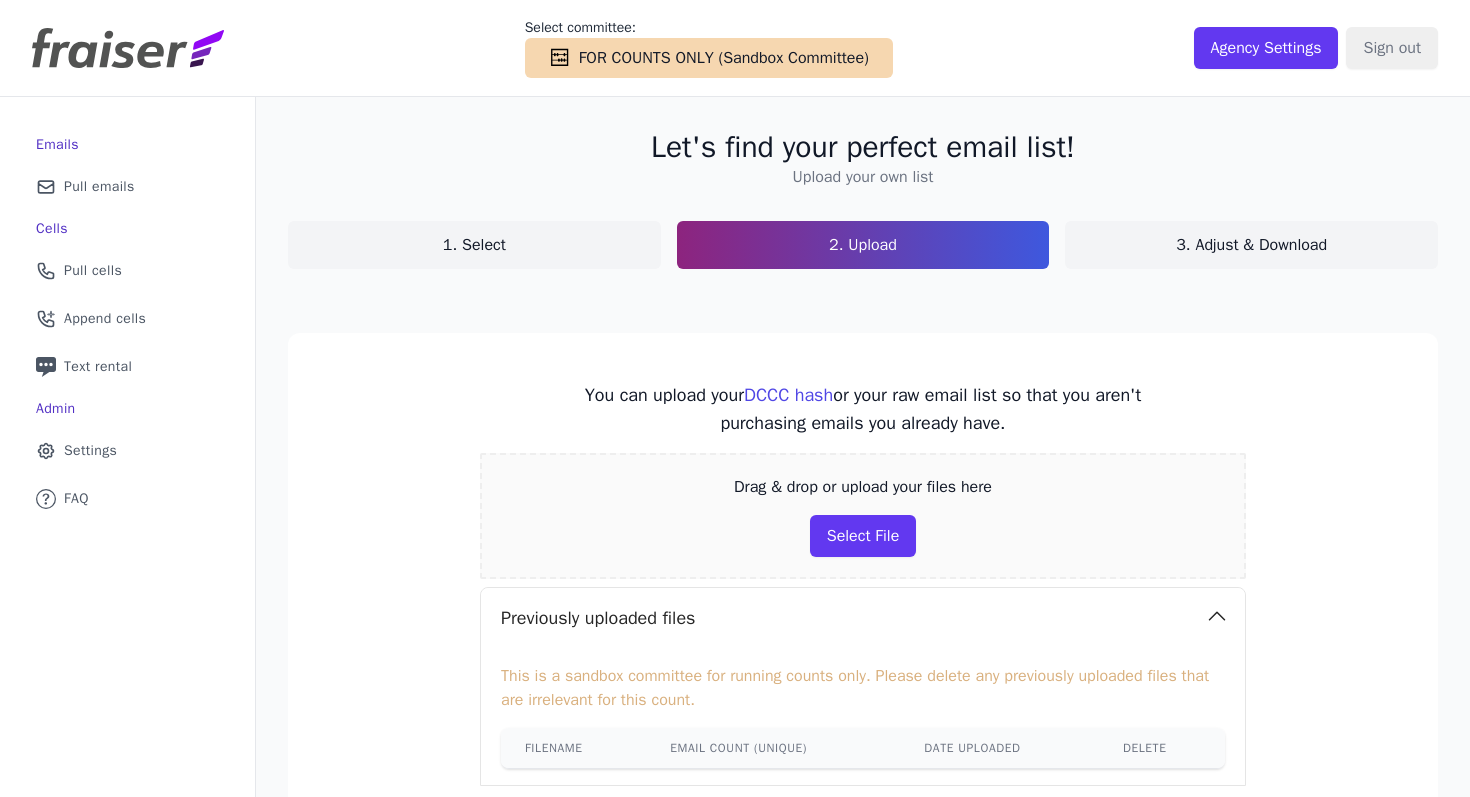 scroll, scrollTop: 221, scrollLeft: 0, axis: vertical 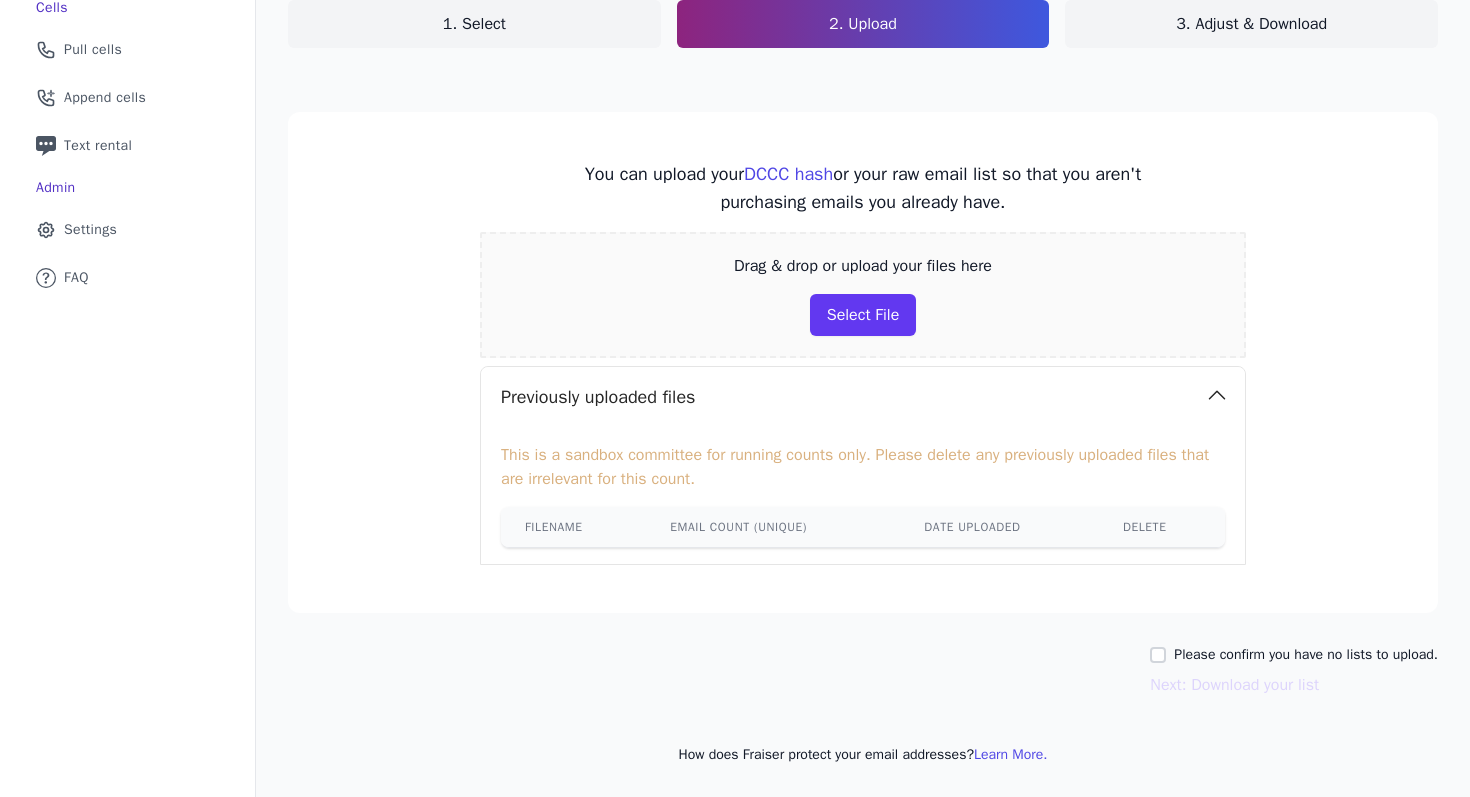 click on "Please confirm you have no lists to upload." at bounding box center (1306, 655) 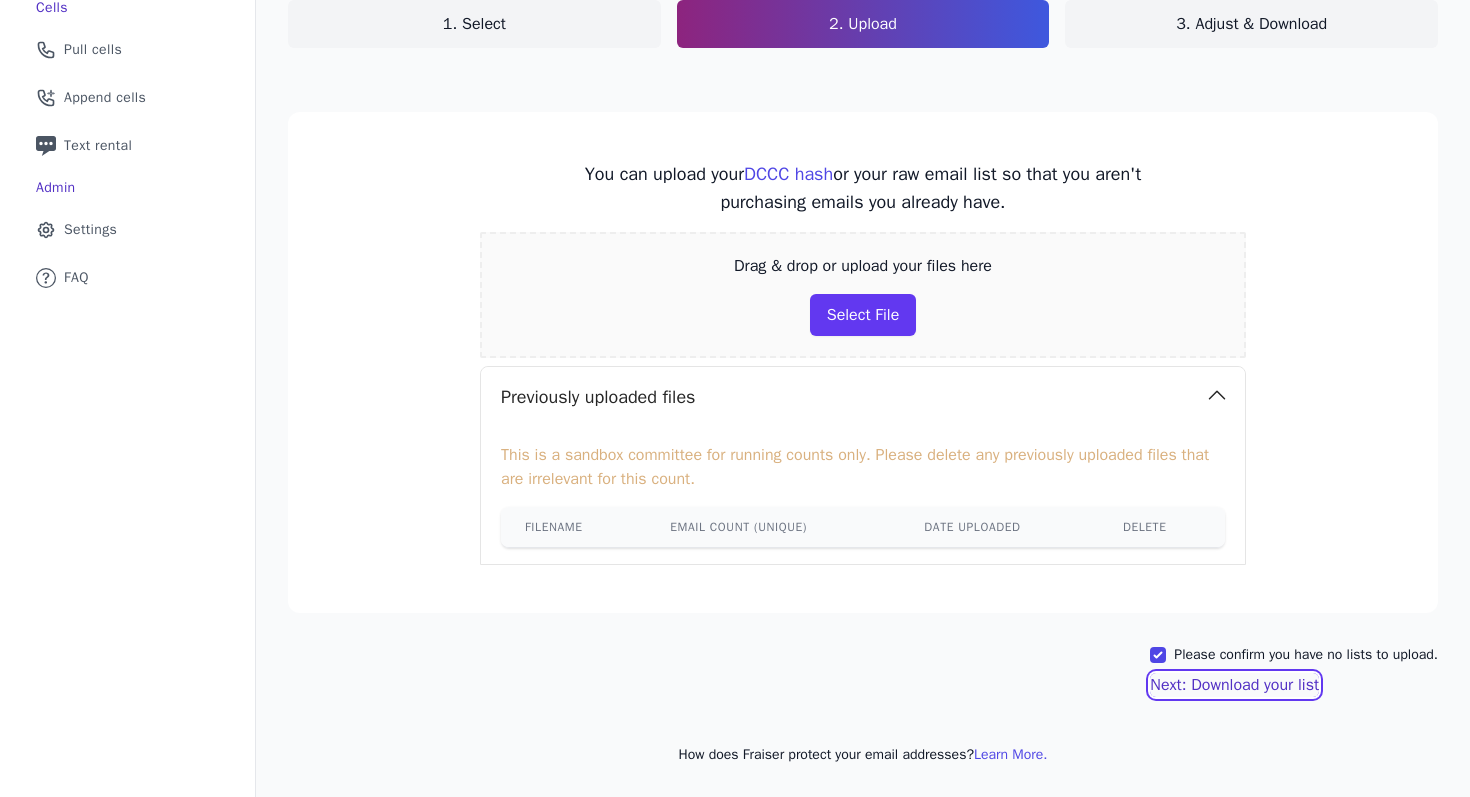click on "Next: Download your list" at bounding box center [1234, 685] 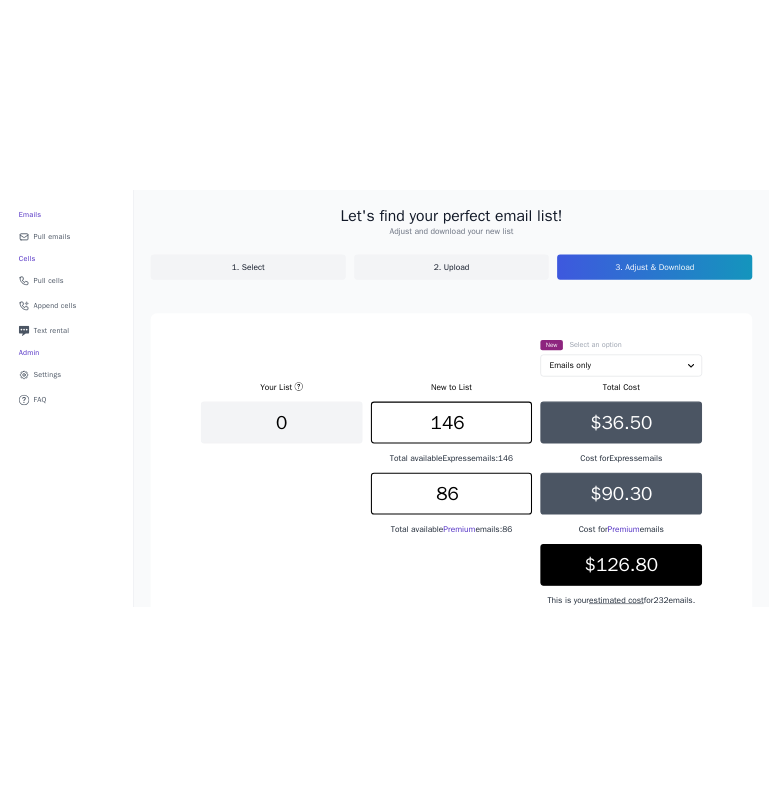 scroll, scrollTop: 221, scrollLeft: 0, axis: vertical 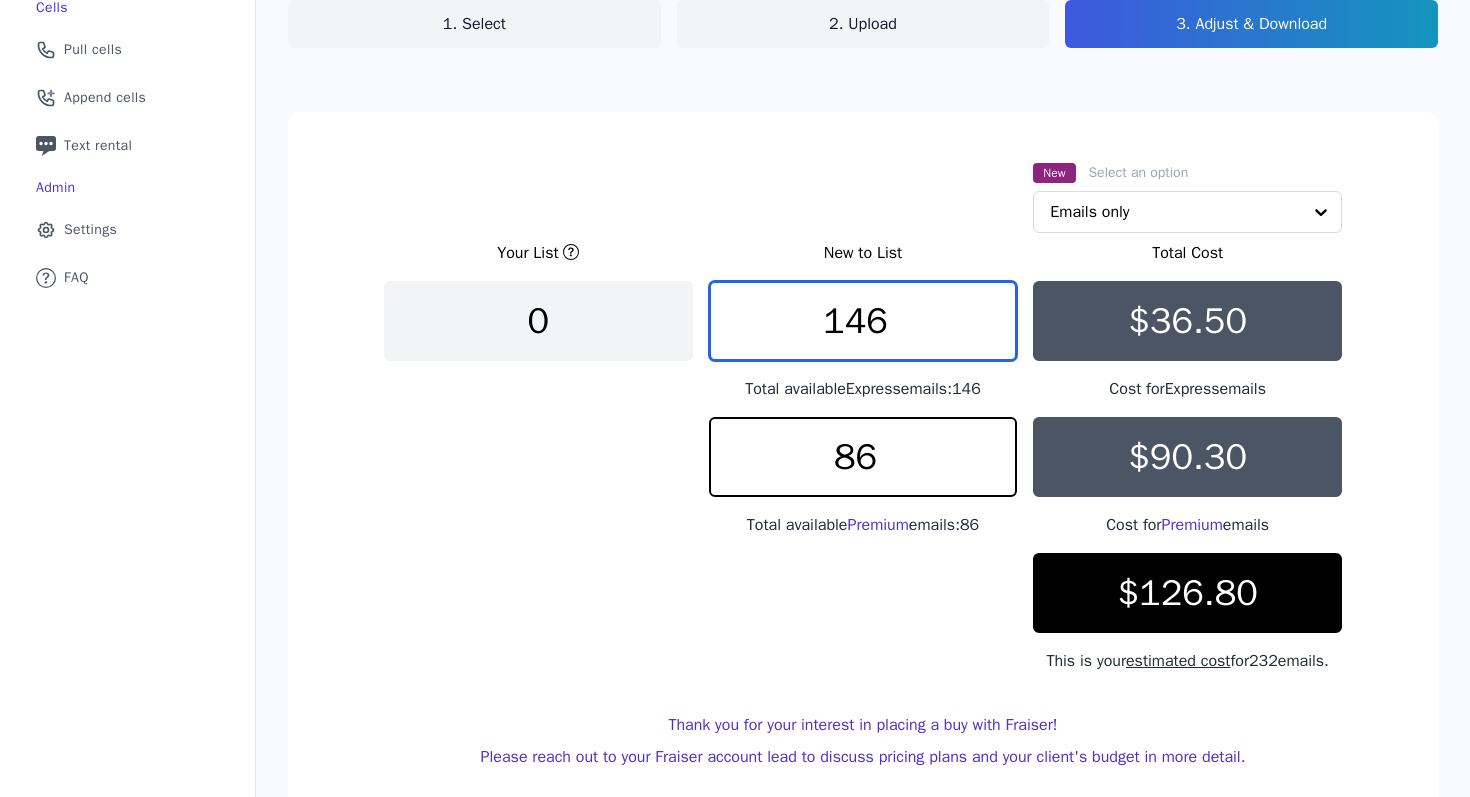 drag, startPoint x: 823, startPoint y: 320, endPoint x: 977, endPoint y: 439, distance: 194.62015 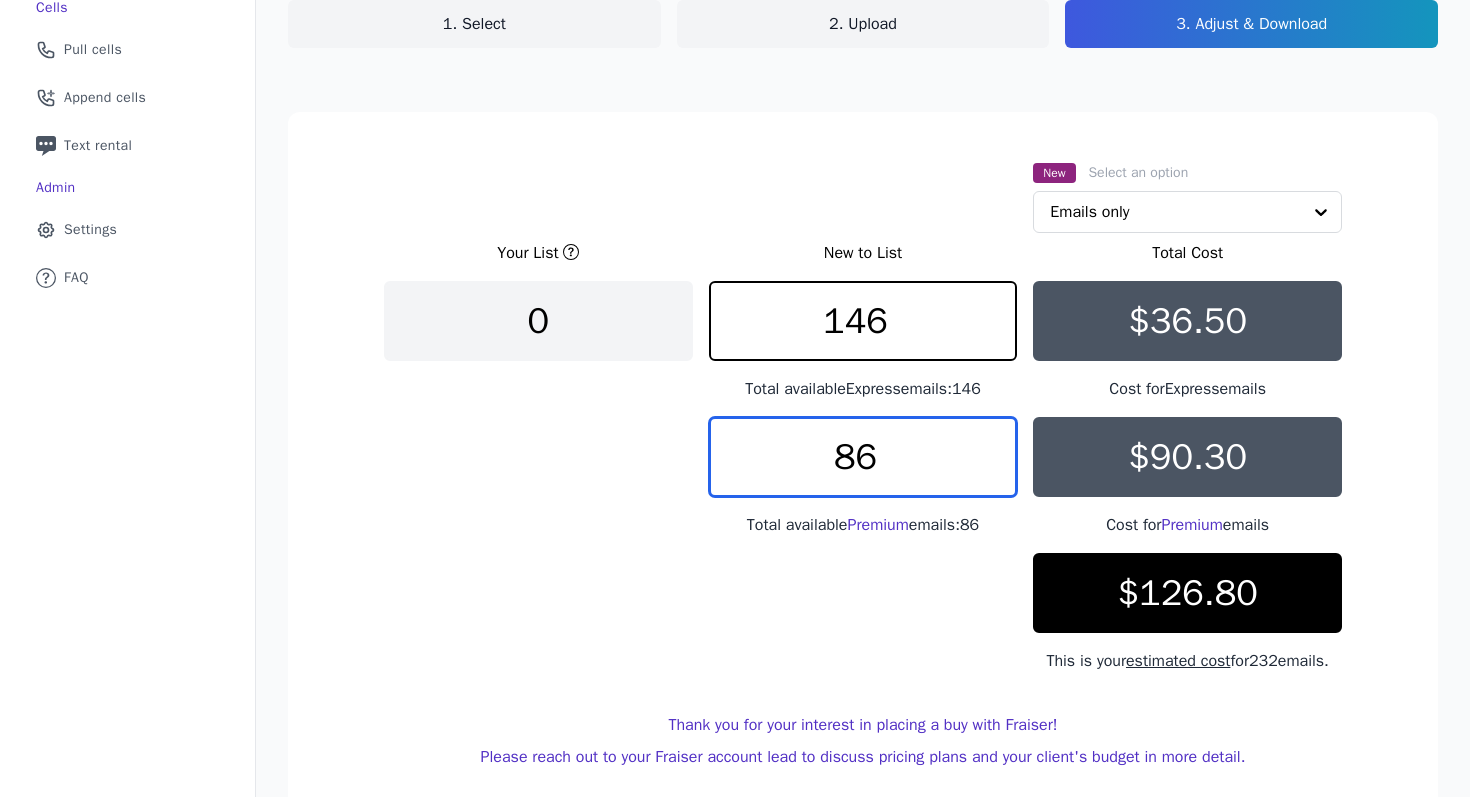 click on "86" at bounding box center (863, 457) 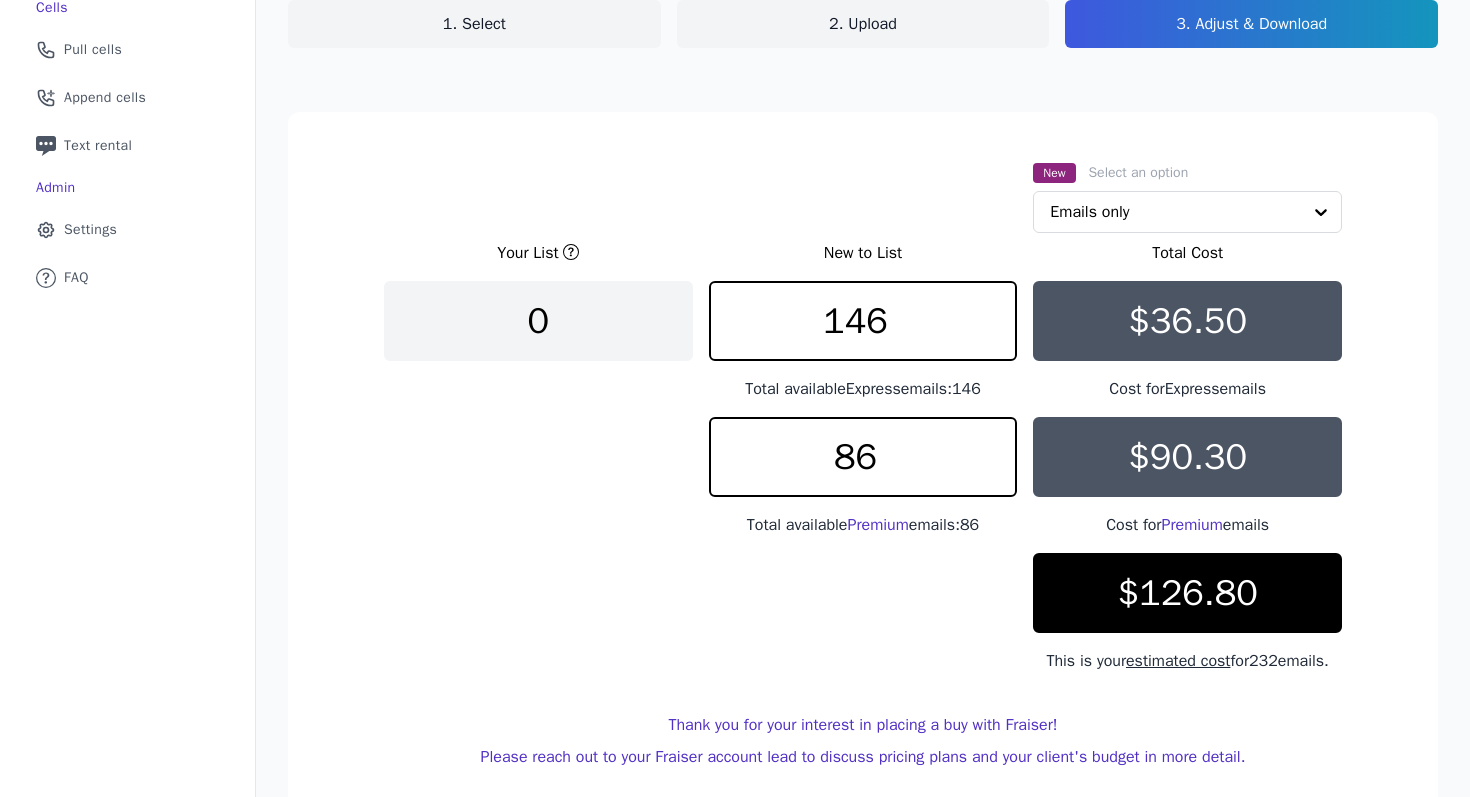 click on "Your List       New to List   Total Cost   0   146   Total available  Express  emails:  146   $36.50   Cost for  Express  emails   86   Total available  Premium
emails:  86   $90.30   Cost for  Premium  emails     $126.80   This is your  estimated cost  for  232
emails." at bounding box center [863, 457] 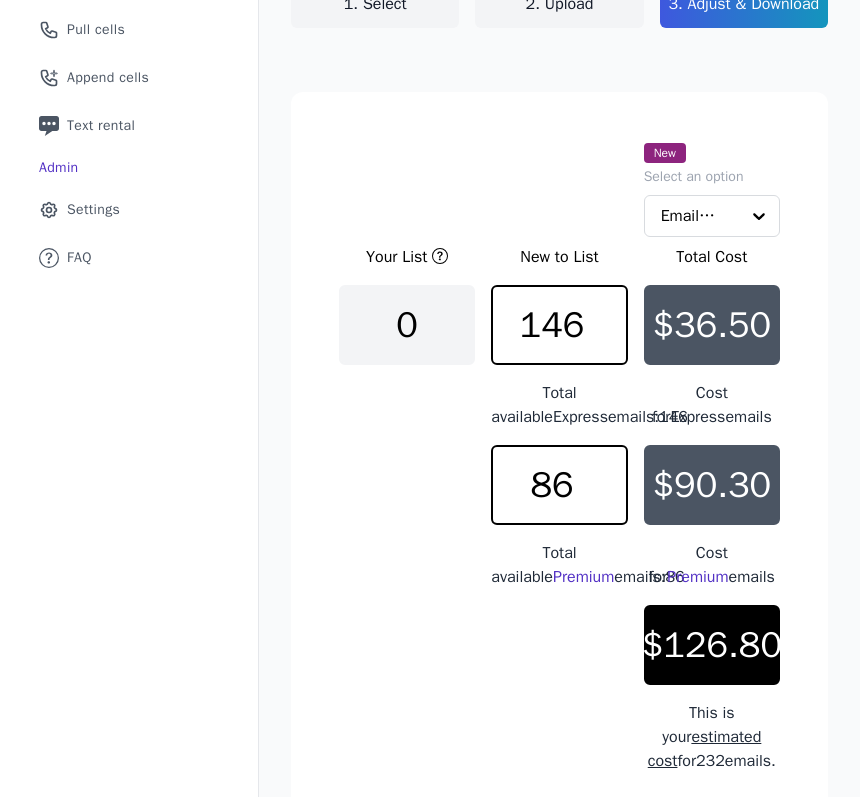scroll, scrollTop: 221, scrollLeft: 0, axis: vertical 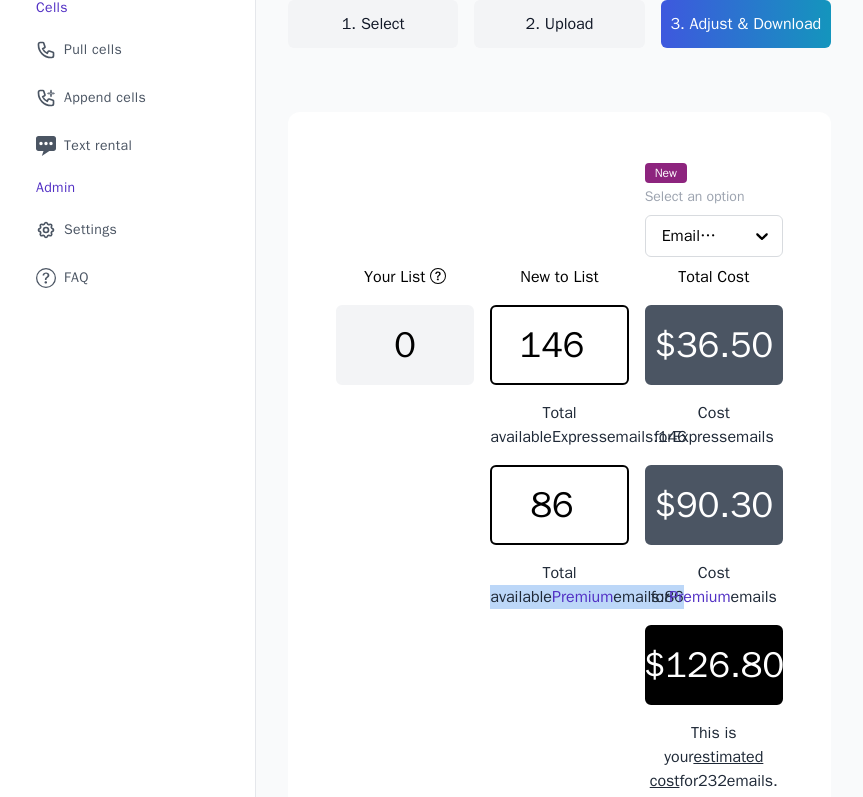 drag, startPoint x: 579, startPoint y: 656, endPoint x: 541, endPoint y: 597, distance: 70.178345 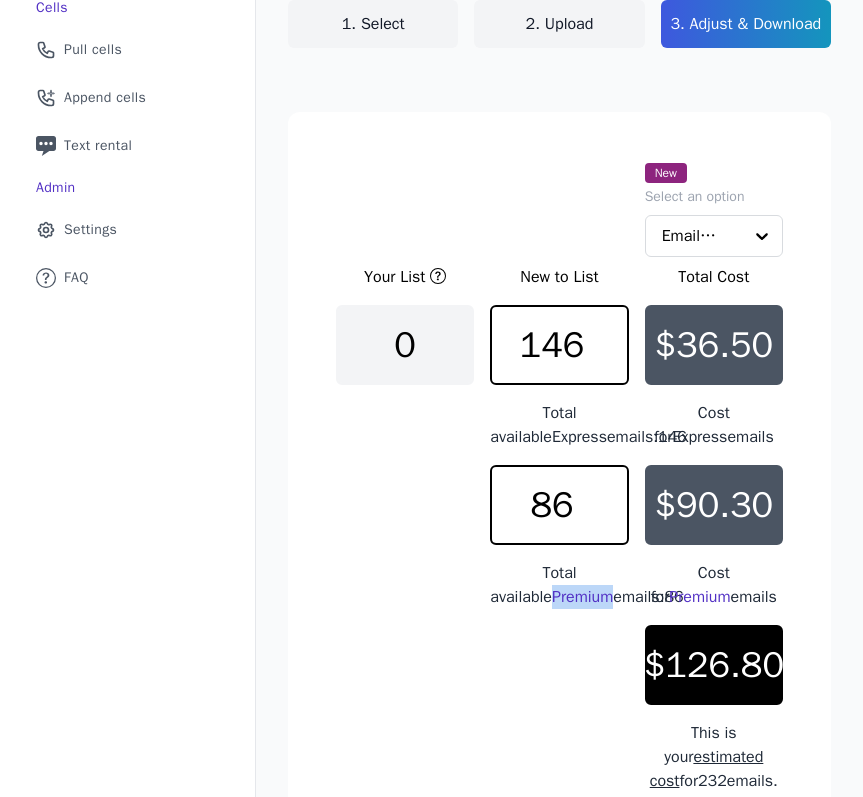 click on "Premium" at bounding box center (582, 597) 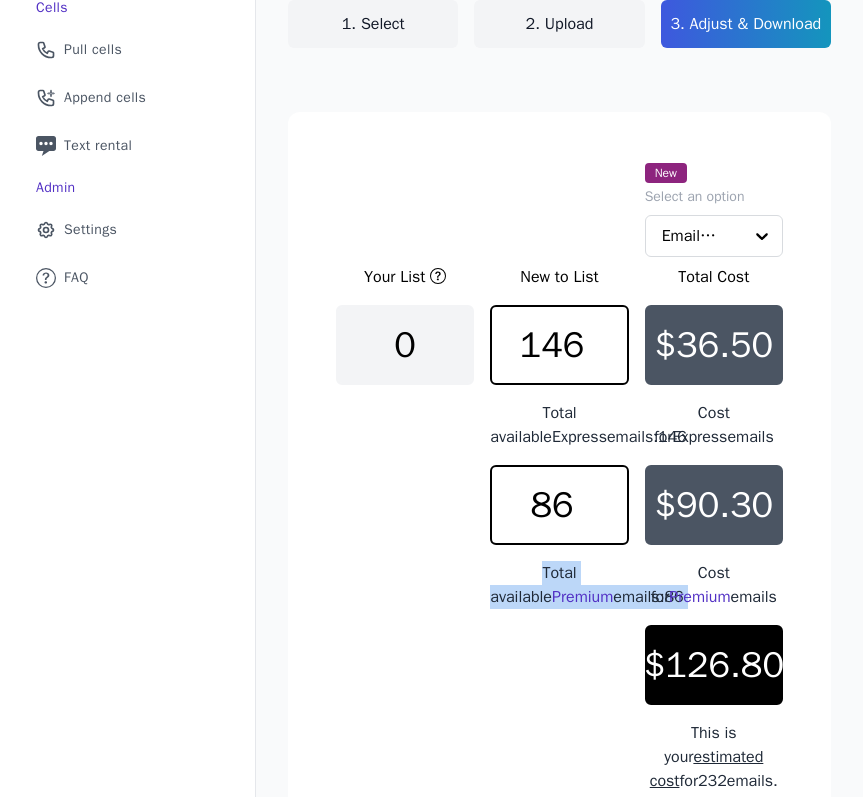 click on "Premium" at bounding box center (582, 597) 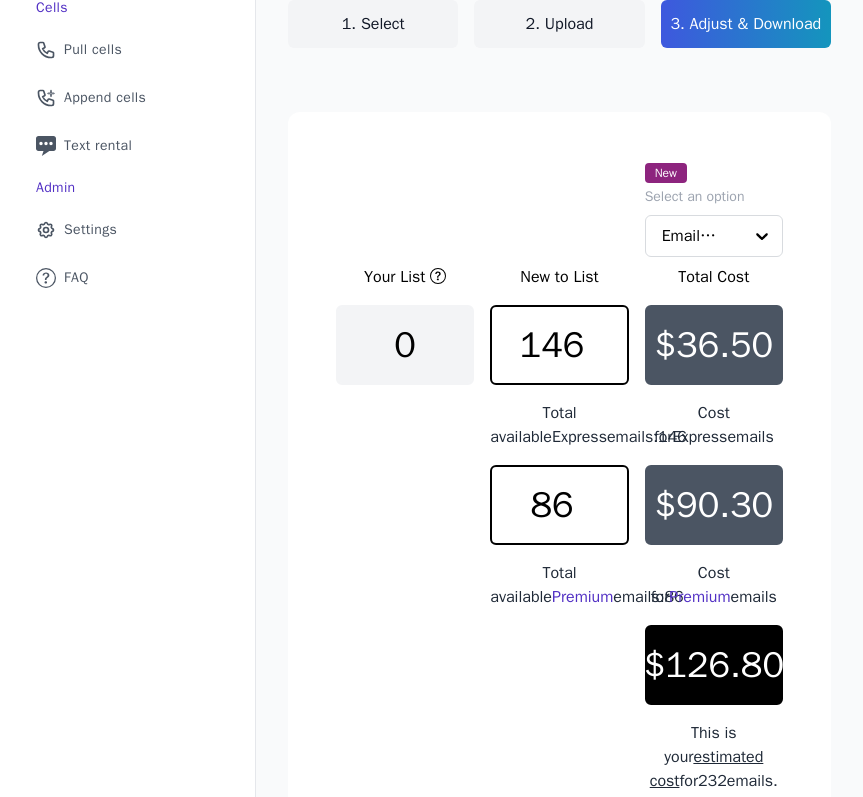 click on "Total available  Premium
emails:  86" at bounding box center (559, 585) 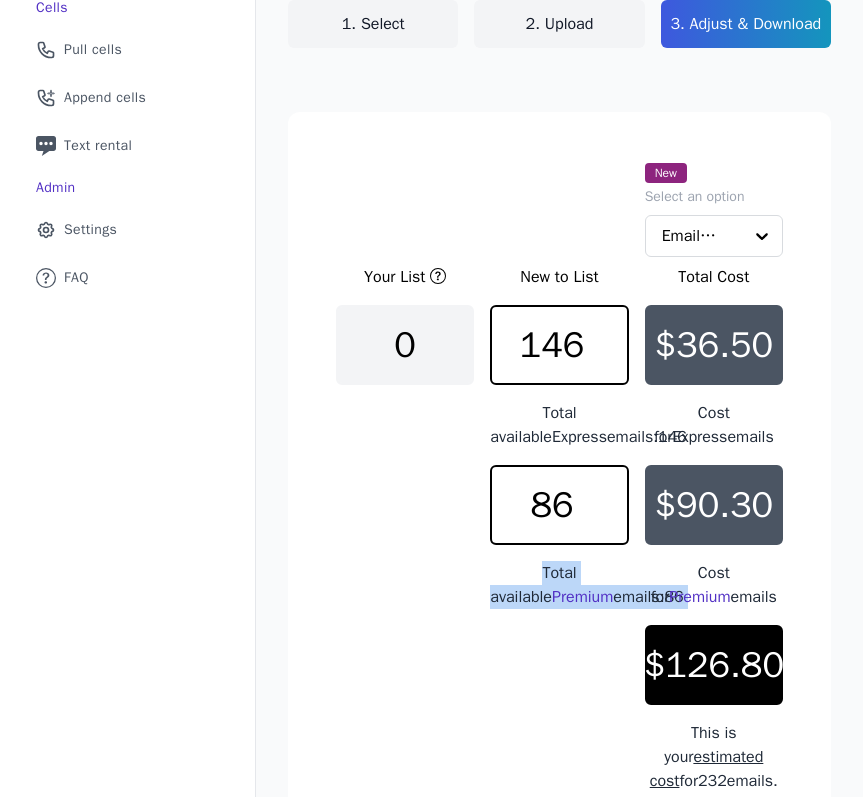 click on "Total available  Premium
emails:  86" at bounding box center (559, 585) 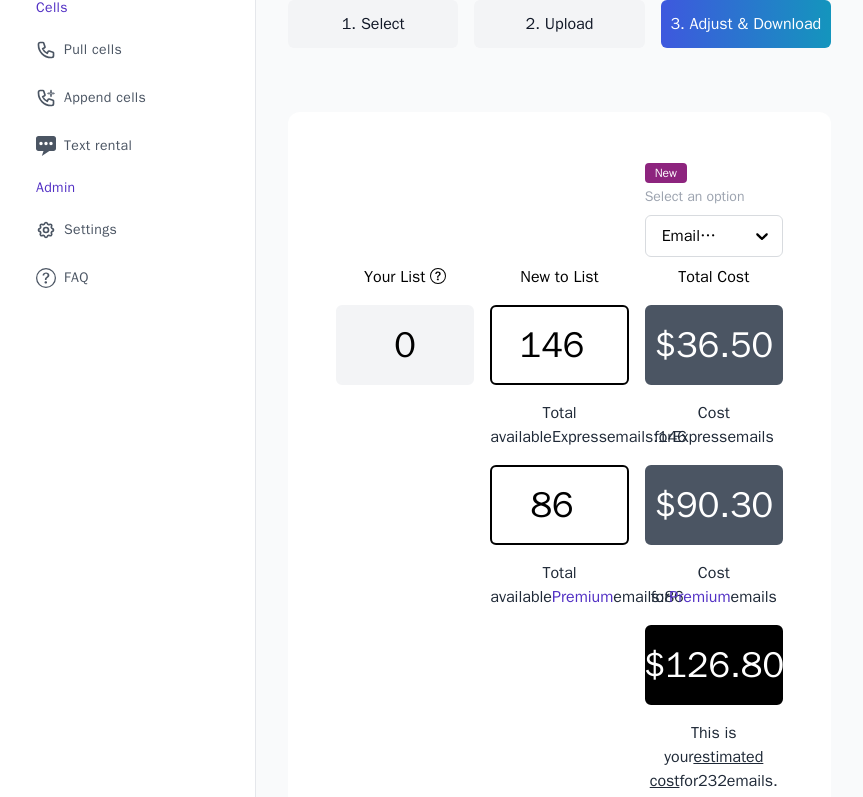 click on "Your List       New to List   Total Cost   0   146   Total available  Express  emails:  146   $36.50   Cost for  Express  emails   86   Total available  Premium
emails:  86   $90.30   Cost for  Premium  emails     $126.80   This is your  estimated cost  for  232
emails." at bounding box center [559, 529] 